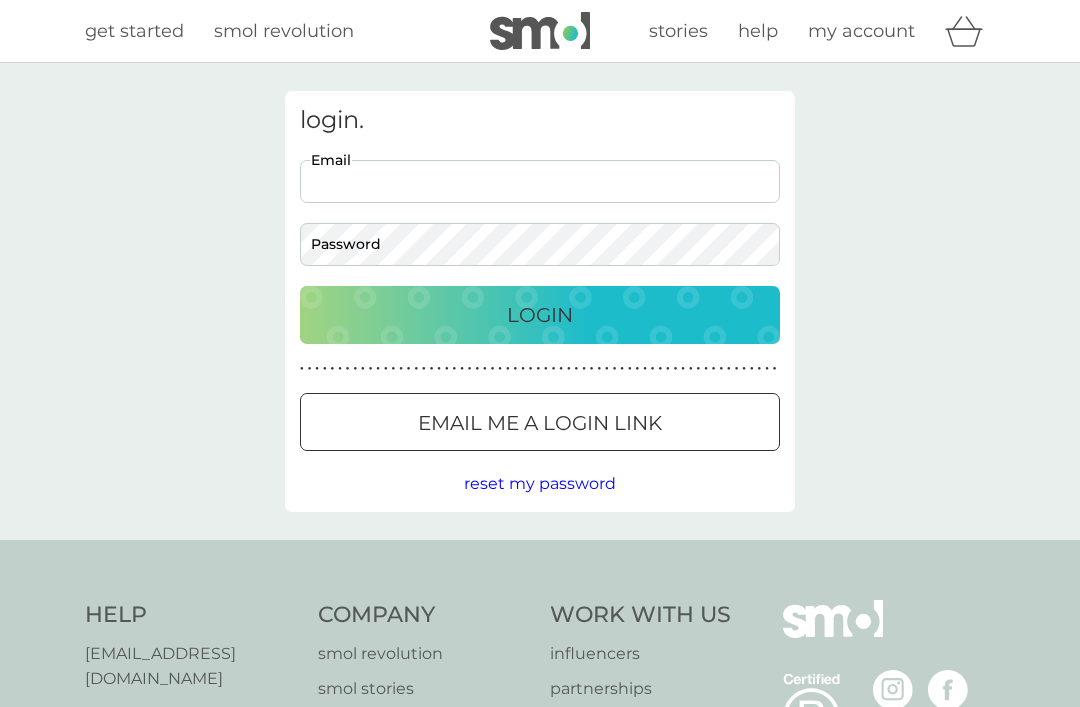 scroll, scrollTop: 0, scrollLeft: 0, axis: both 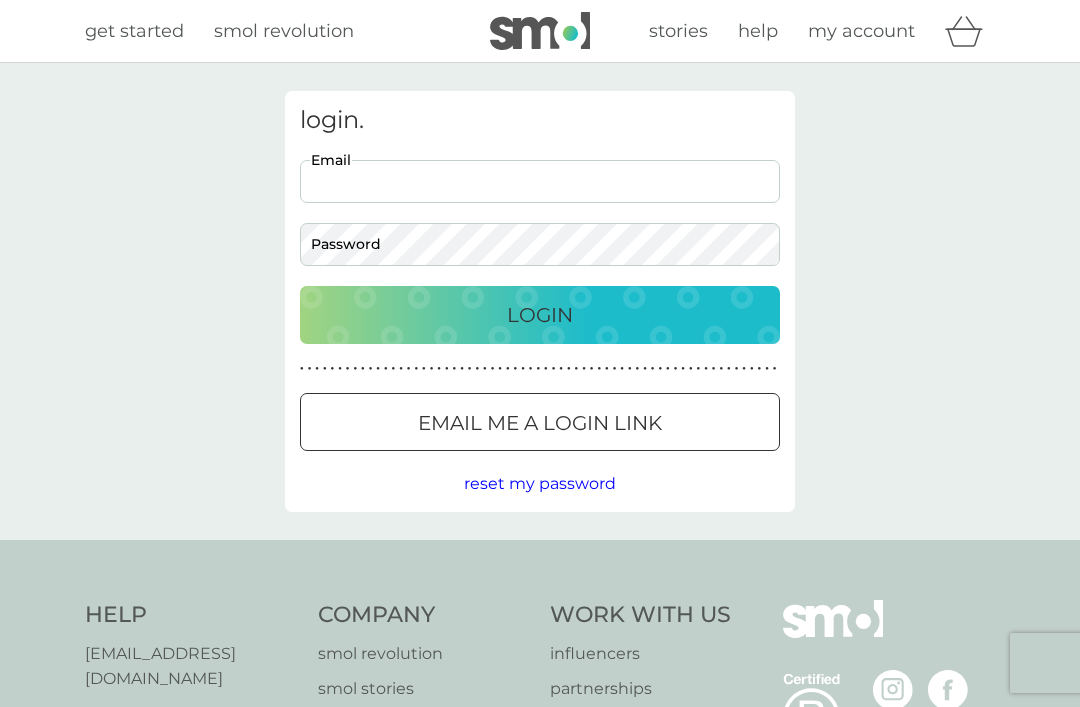 type on "[EMAIL_ADDRESS][DOMAIN_NAME]" 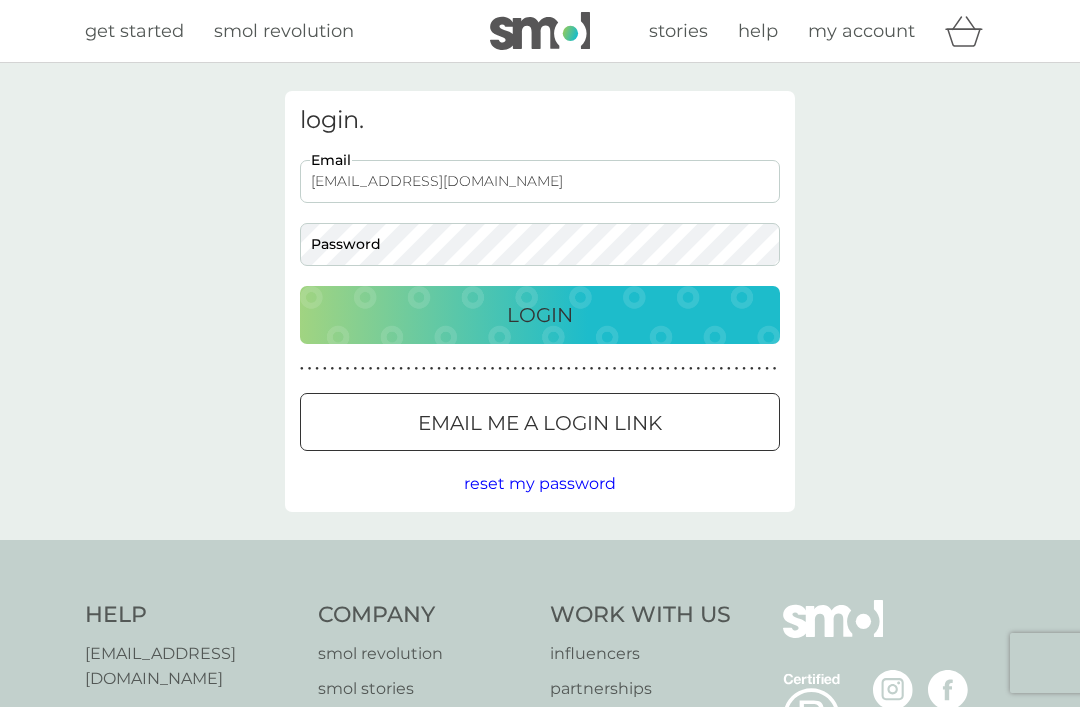 click on "Login" at bounding box center (540, 315) 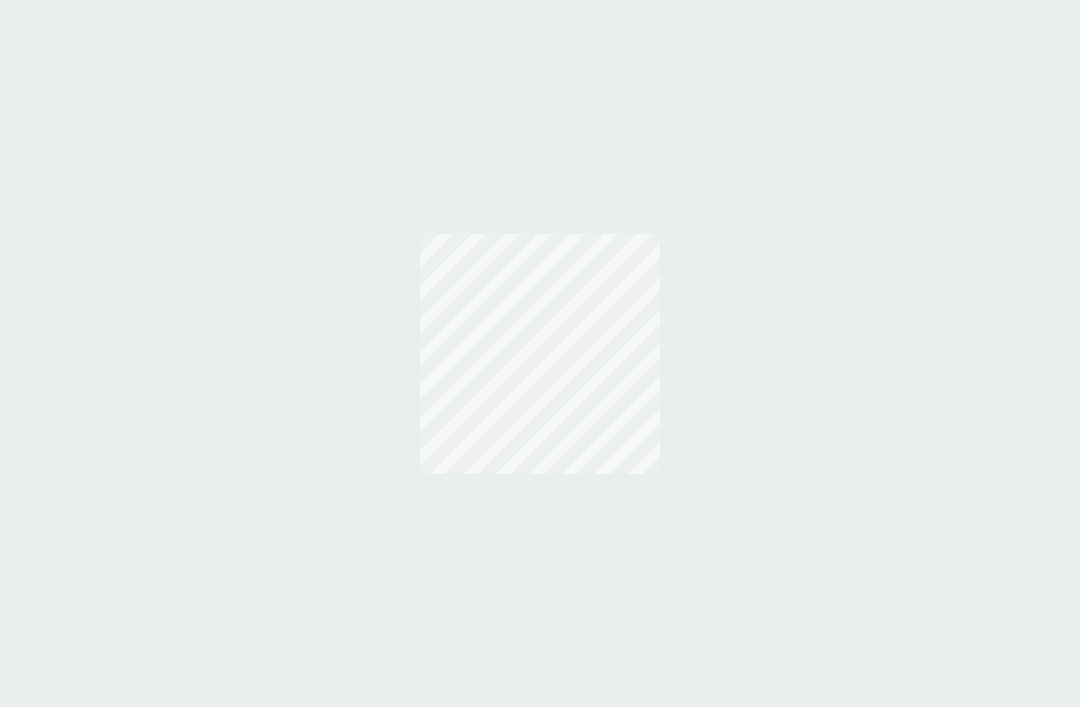 scroll, scrollTop: 0, scrollLeft: 0, axis: both 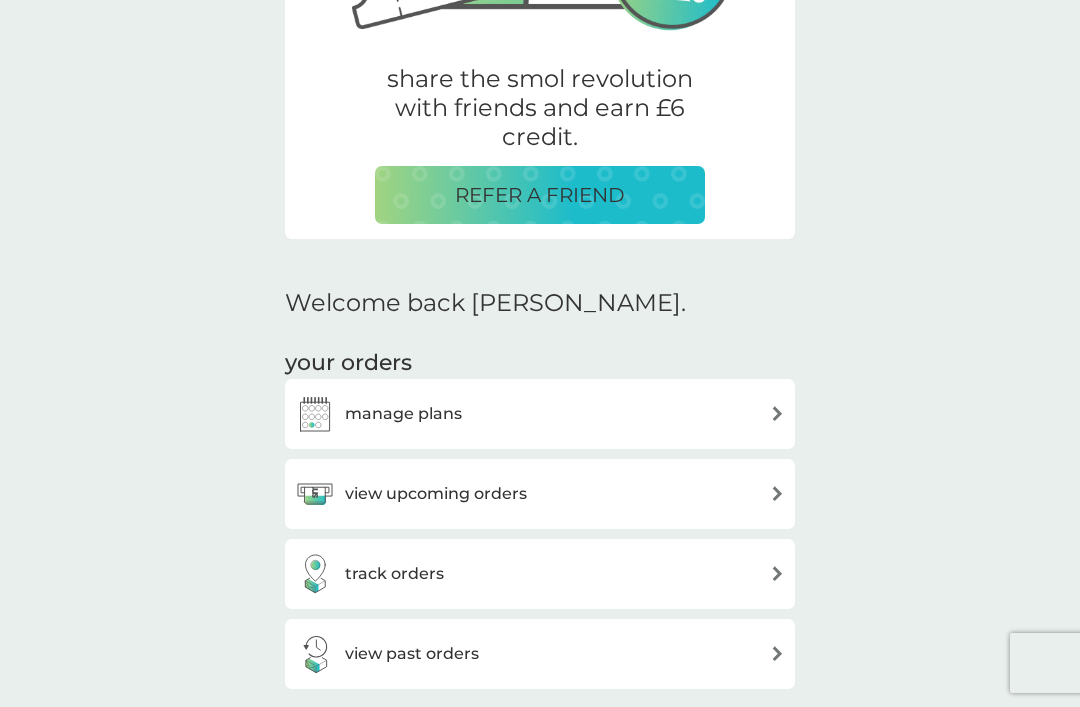 click on "manage plans" at bounding box center [540, 414] 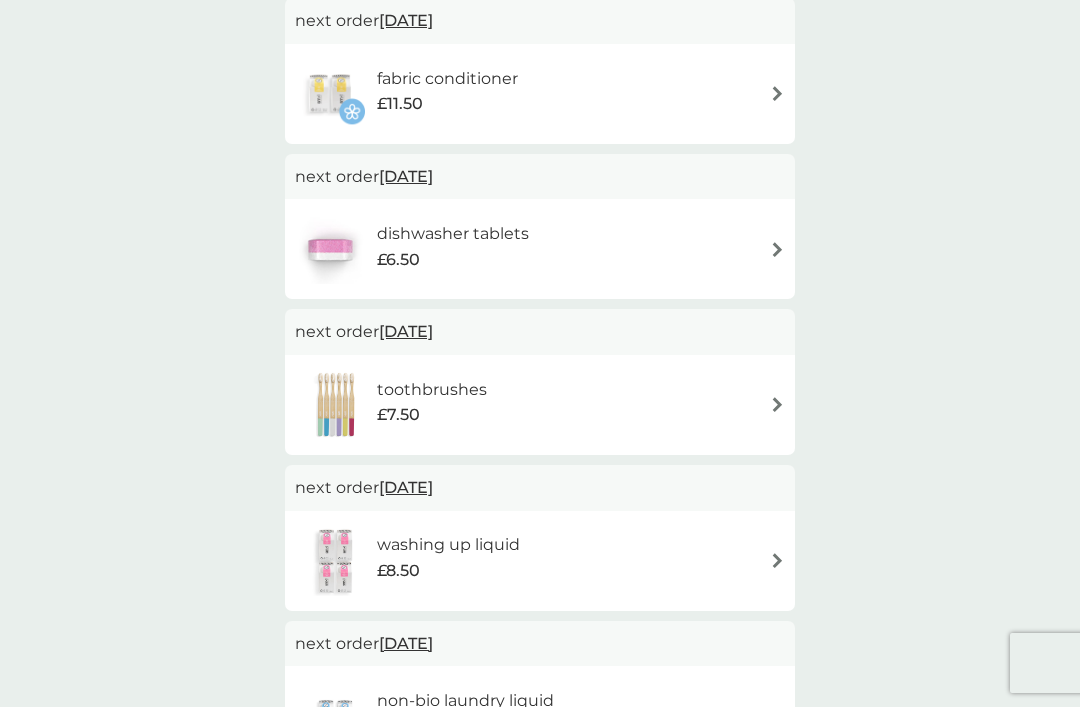 scroll, scrollTop: 0, scrollLeft: 0, axis: both 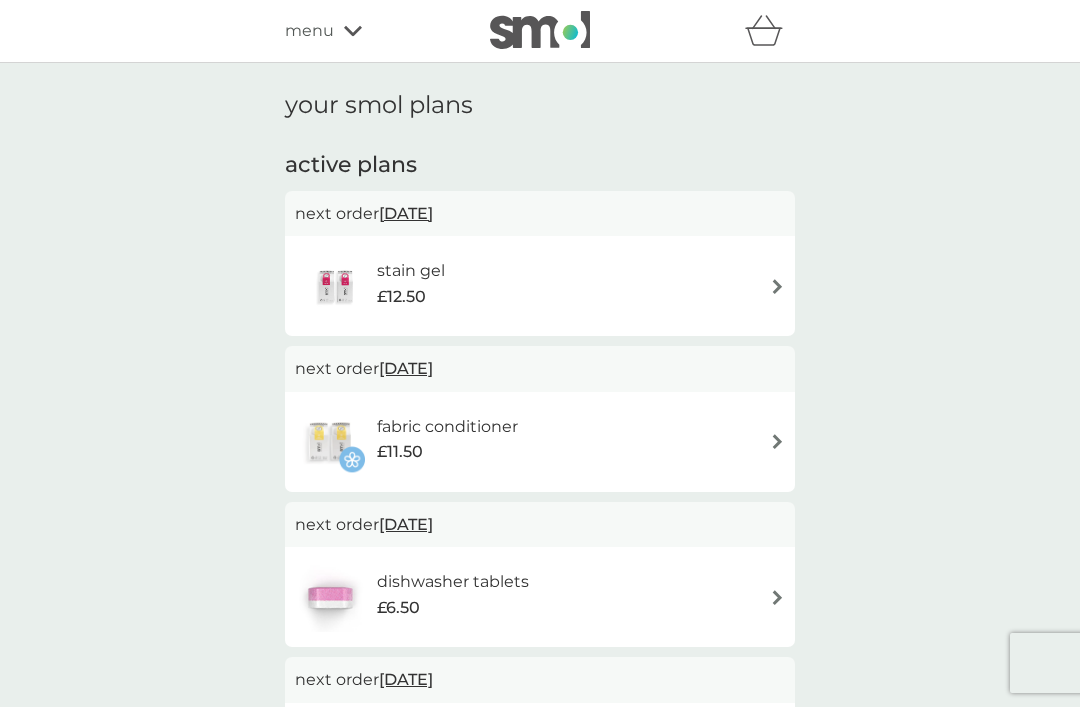 click on "stain gel £12.50" at bounding box center (540, 286) 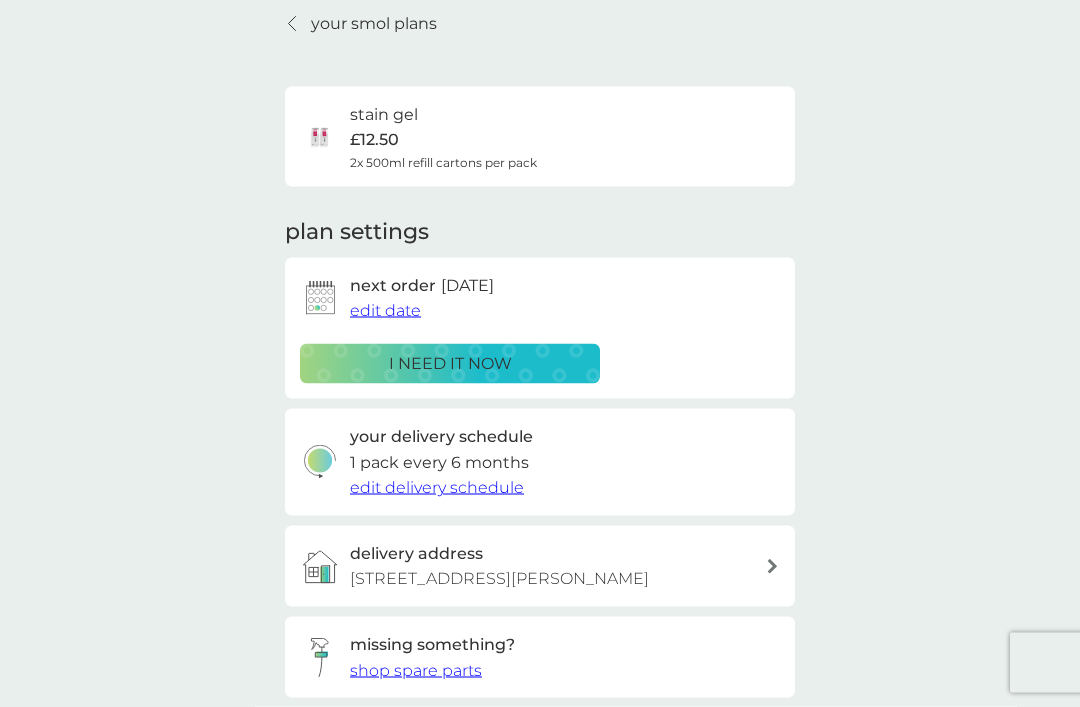 click on "edit date" at bounding box center (385, 310) 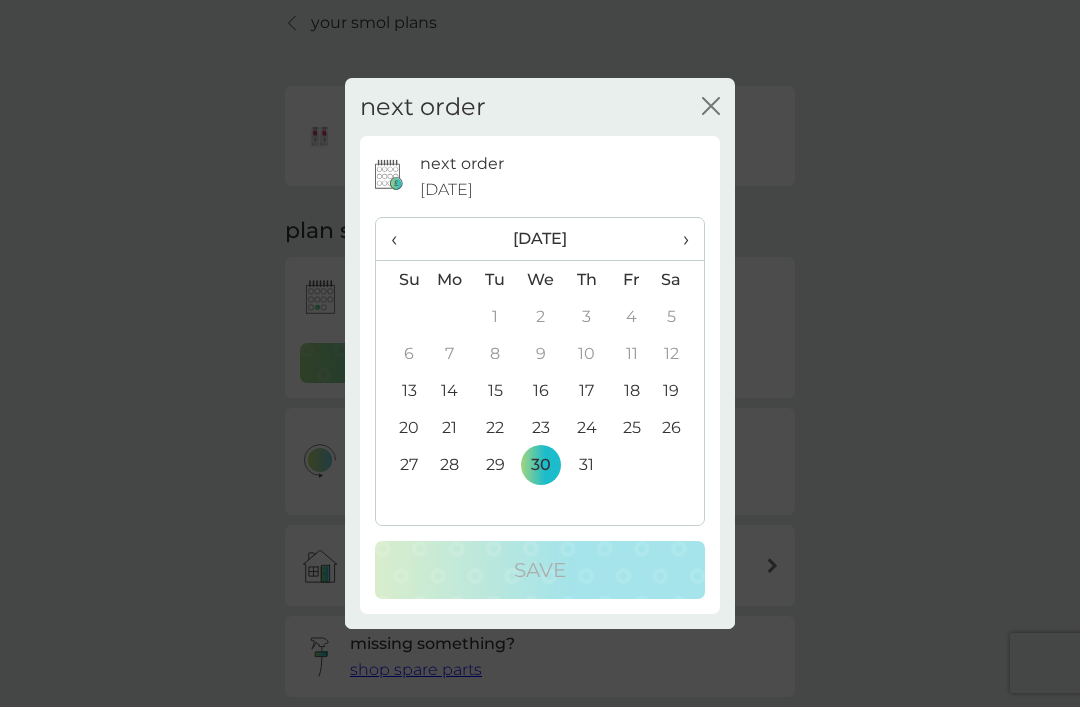 click on "›" at bounding box center (679, 239) 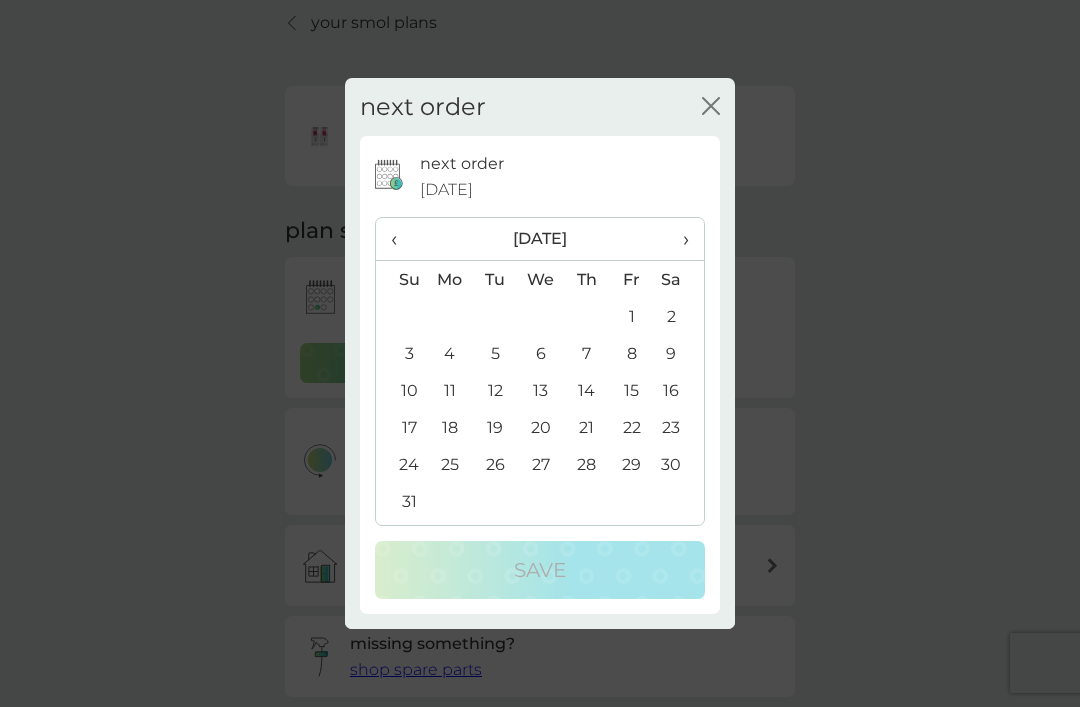 click on "›" at bounding box center (679, 239) 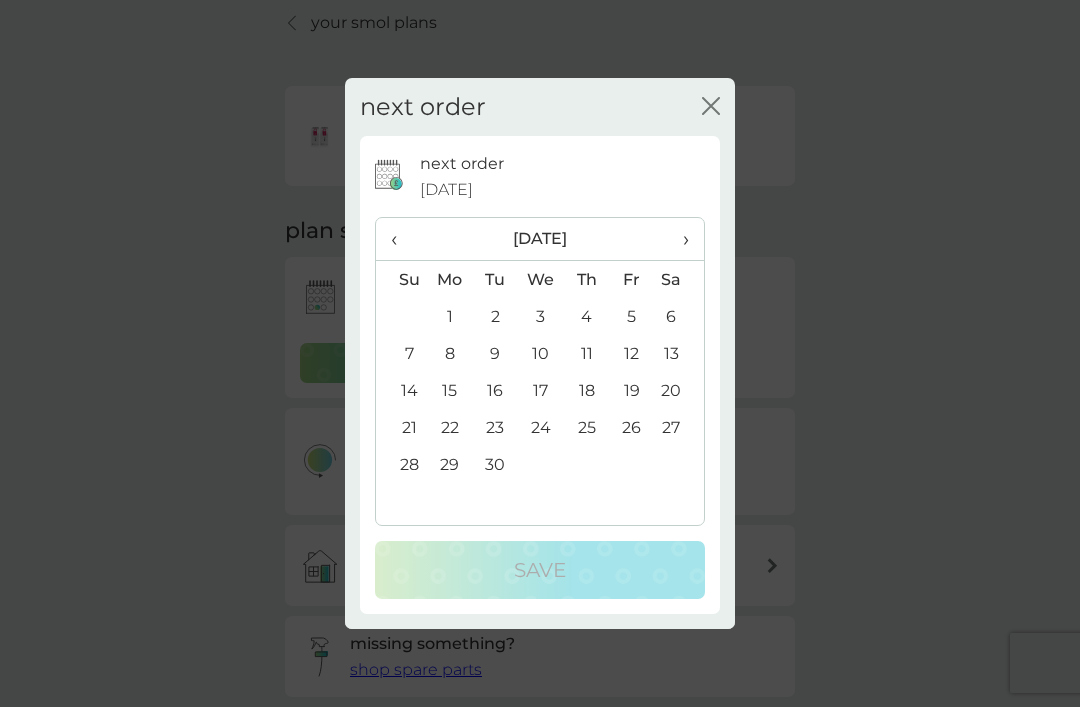 click on "30" at bounding box center [495, 464] 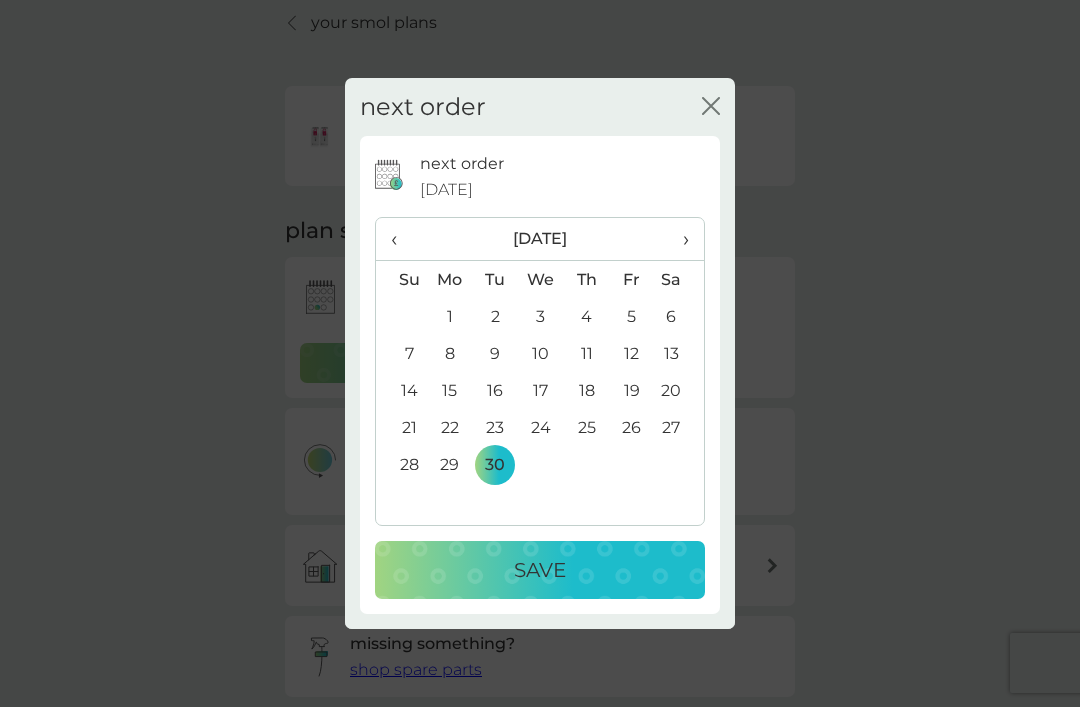 click on "Save" at bounding box center [540, 570] 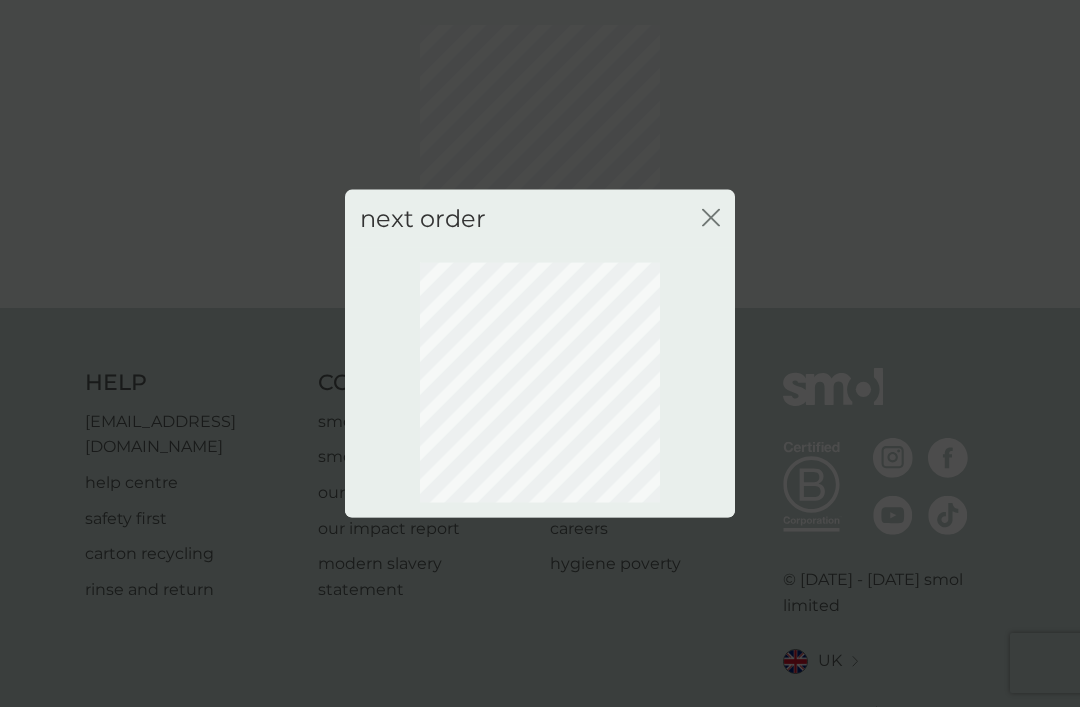 scroll, scrollTop: 66, scrollLeft: 0, axis: vertical 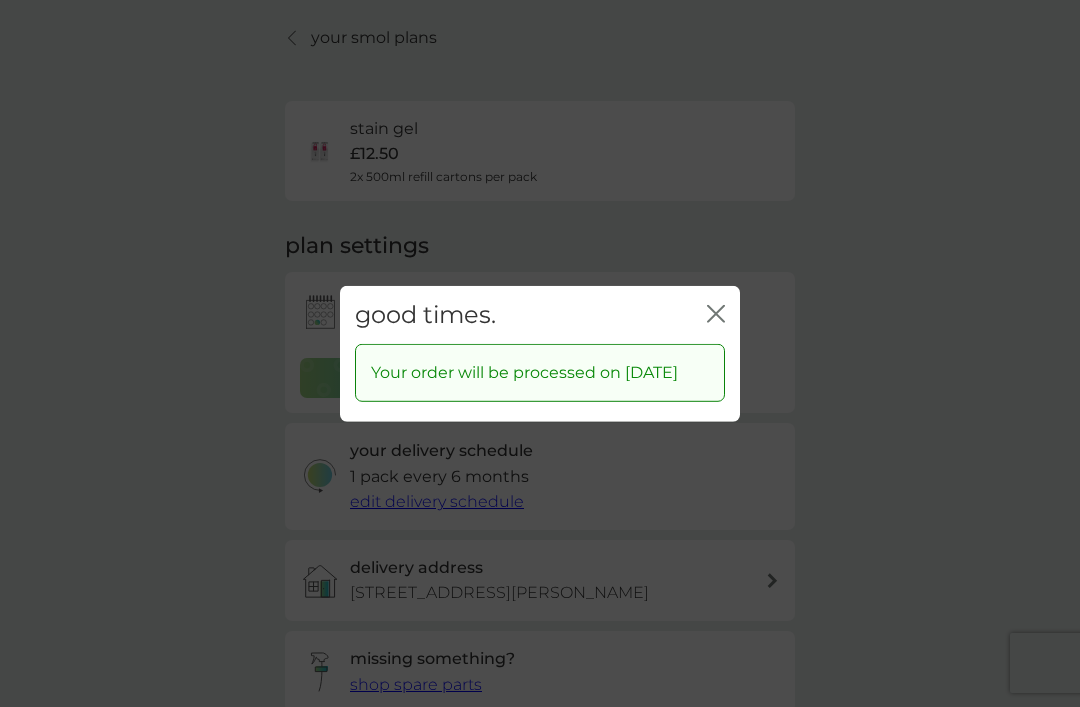 click on "close" 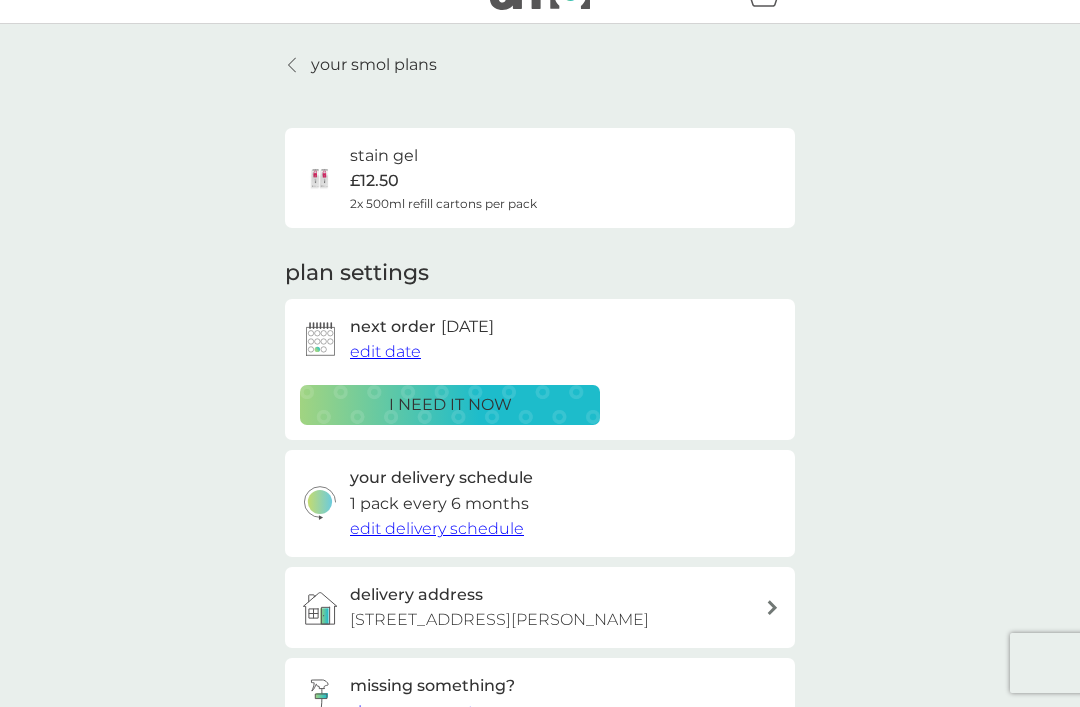 scroll, scrollTop: 40, scrollLeft: 0, axis: vertical 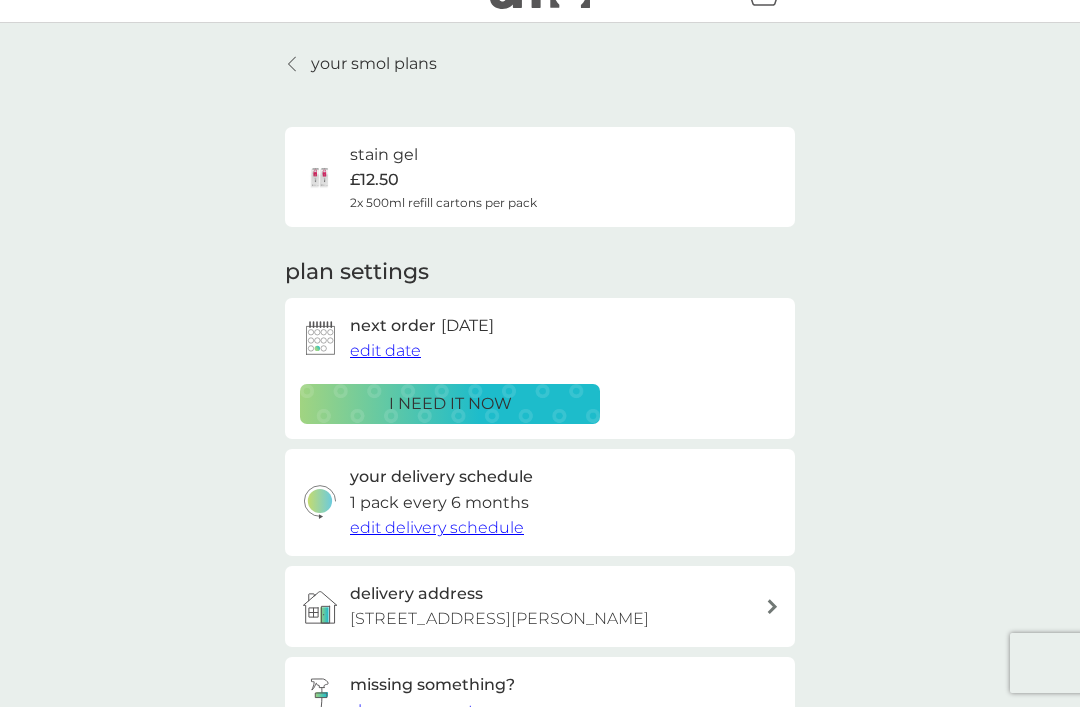 click on "your smol plans" at bounding box center (374, 64) 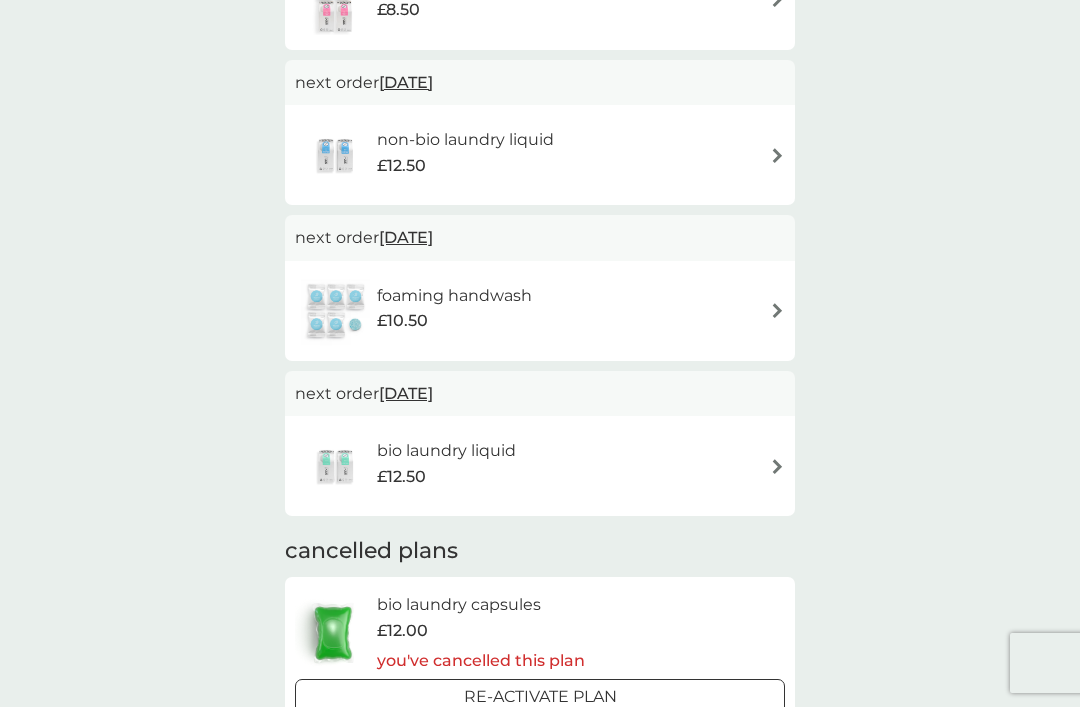 scroll, scrollTop: 908, scrollLeft: 0, axis: vertical 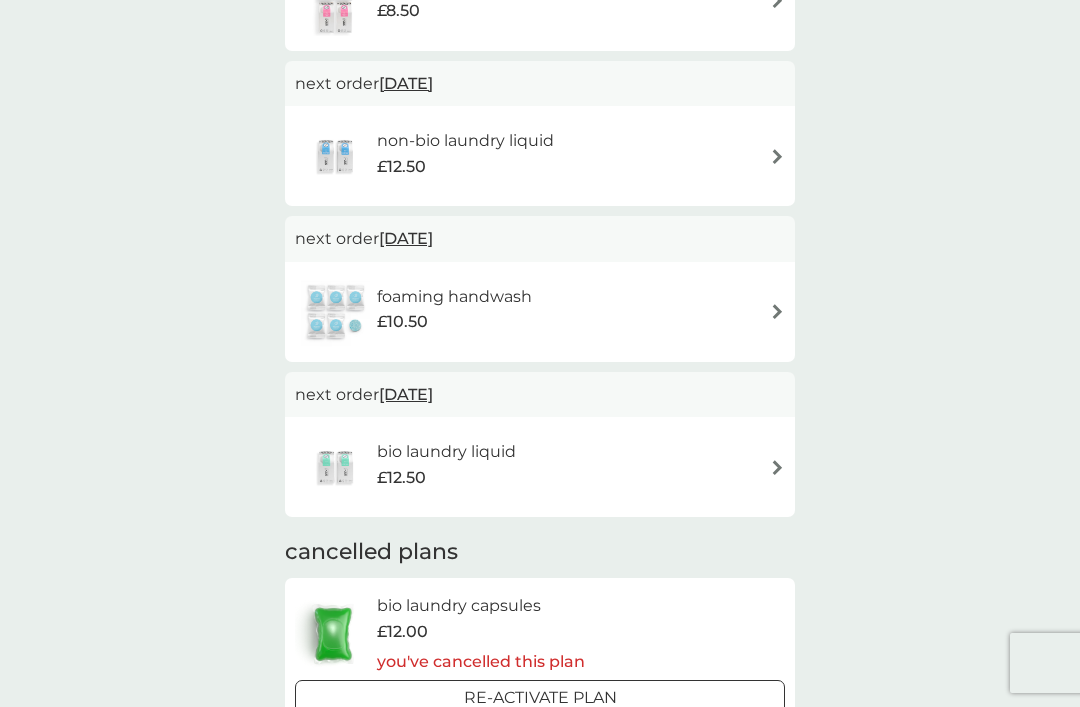 click on "foaming handwash £10.50" at bounding box center [540, 312] 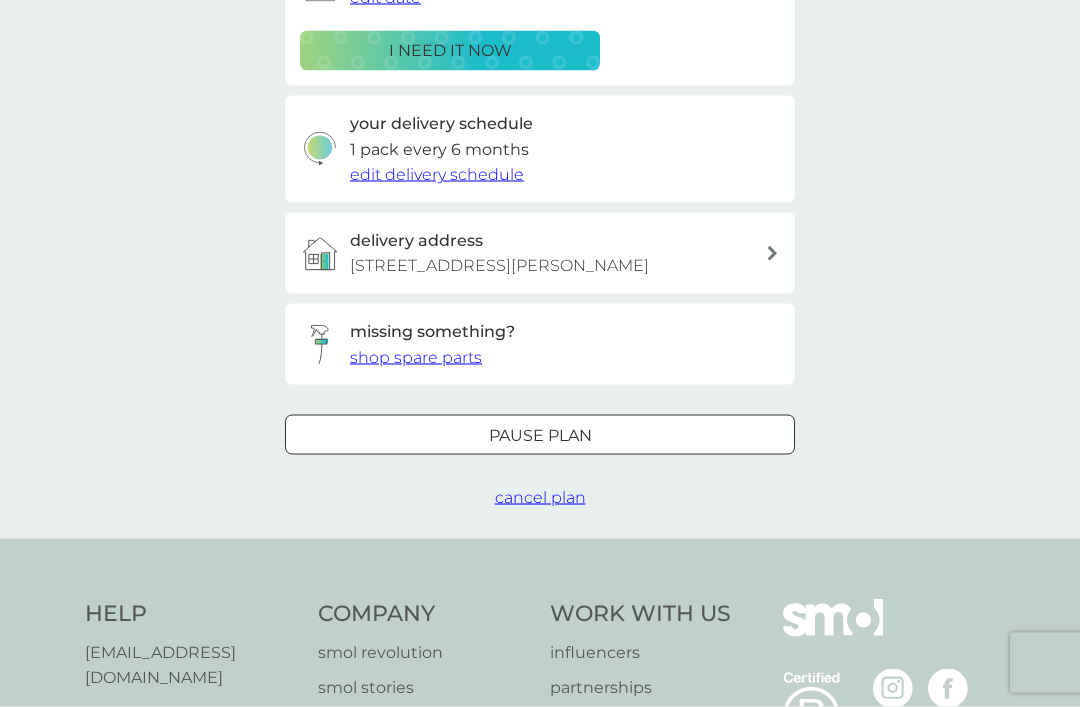 scroll, scrollTop: 421, scrollLeft: 0, axis: vertical 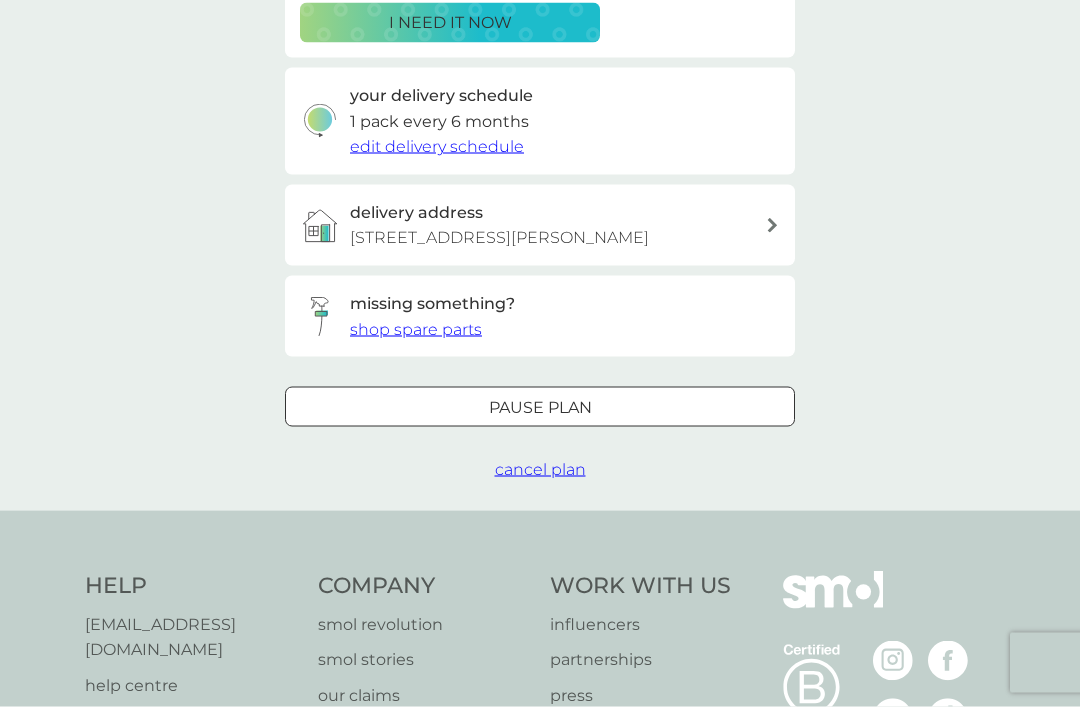click on "Pause plan" at bounding box center [540, 408] 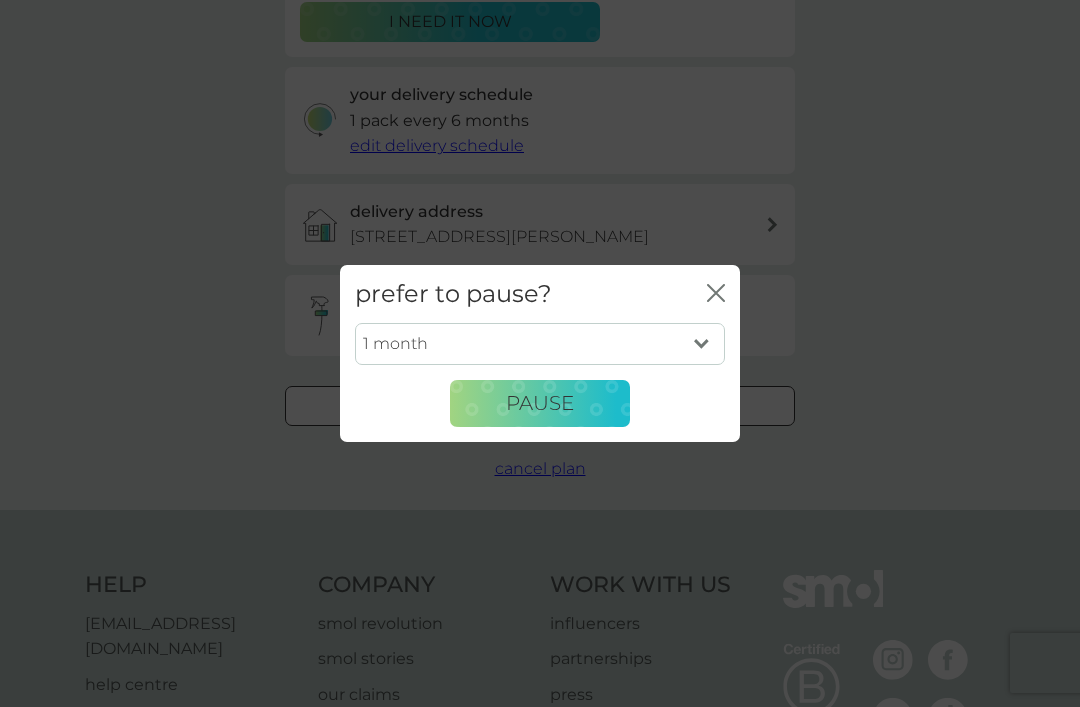 click on "1 month 2 months 3 months 4 months 5 months 6 months" at bounding box center (540, 344) 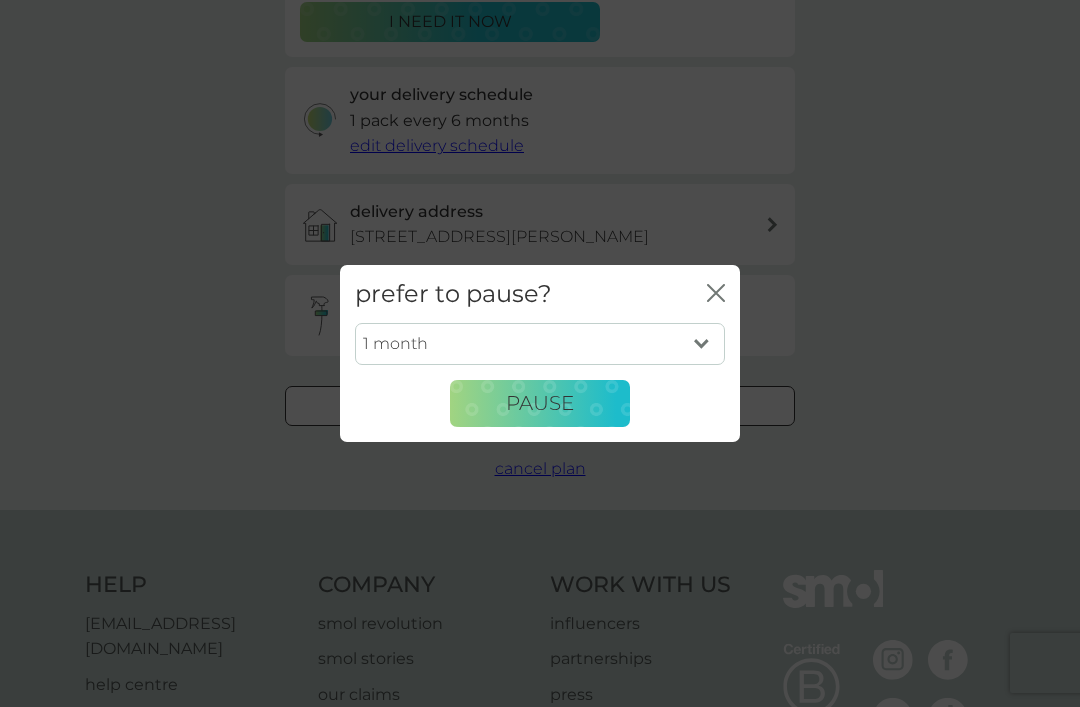 select on "6" 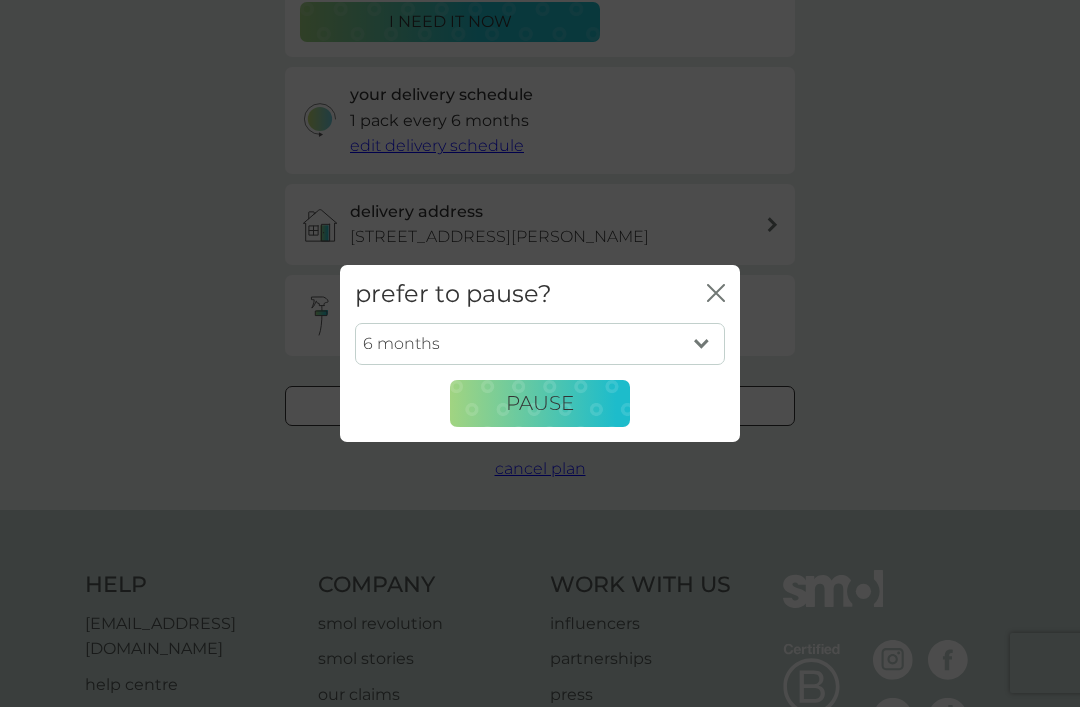 click on "Pause" at bounding box center (540, 404) 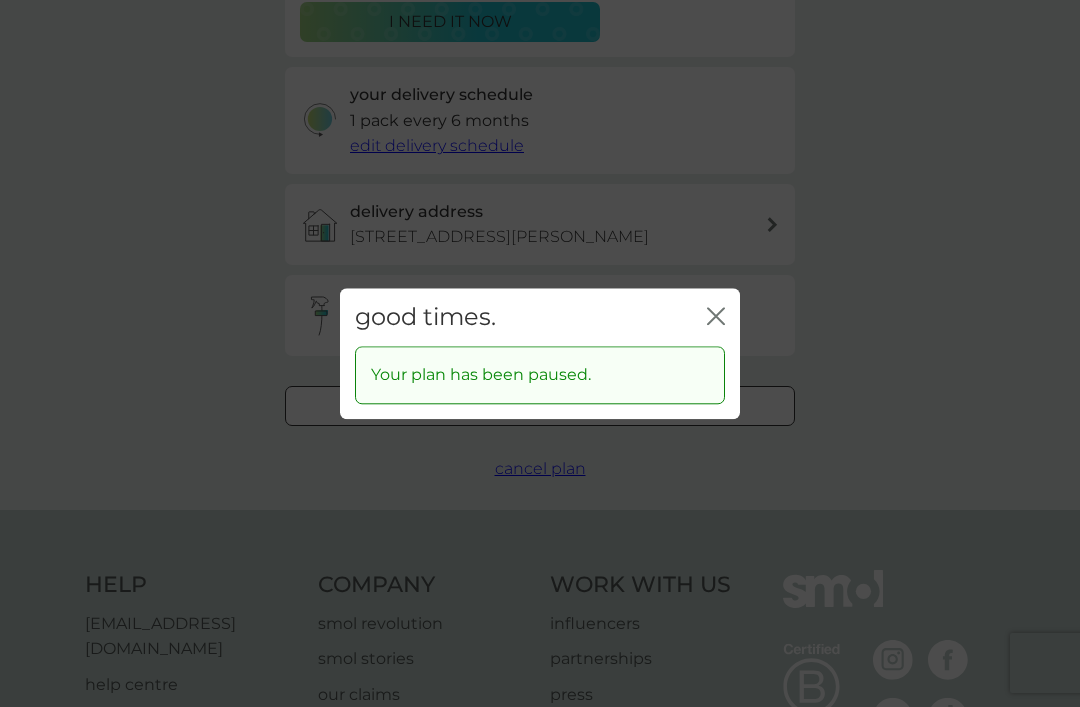 click on "close" 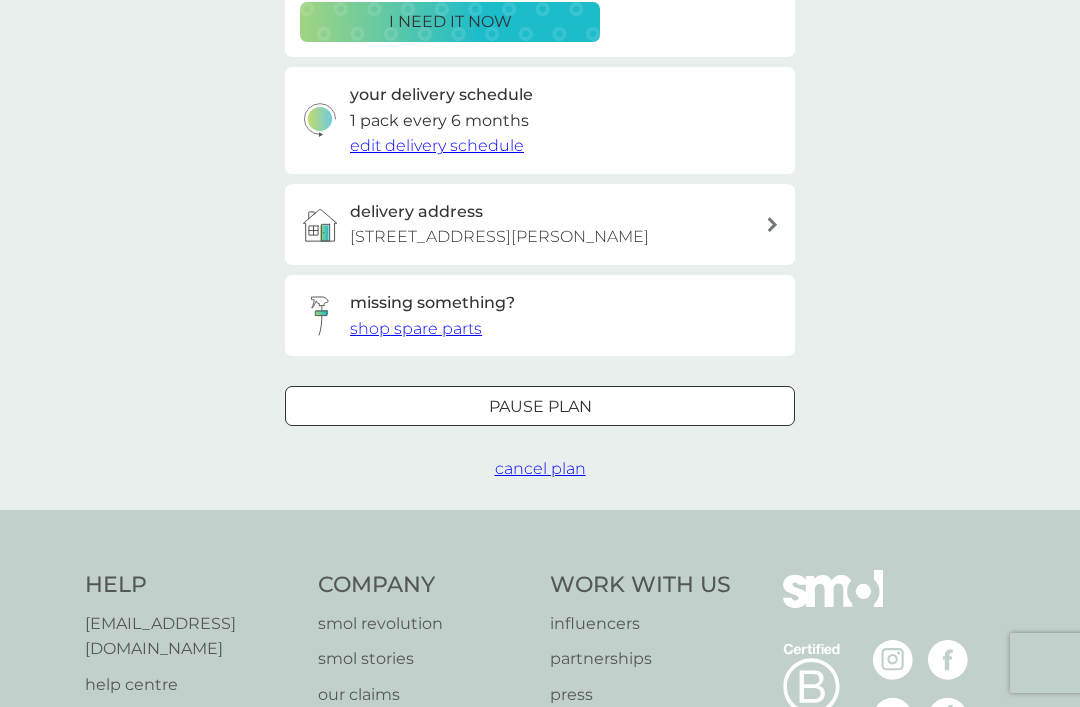 click on "cancel plan" at bounding box center (540, 468) 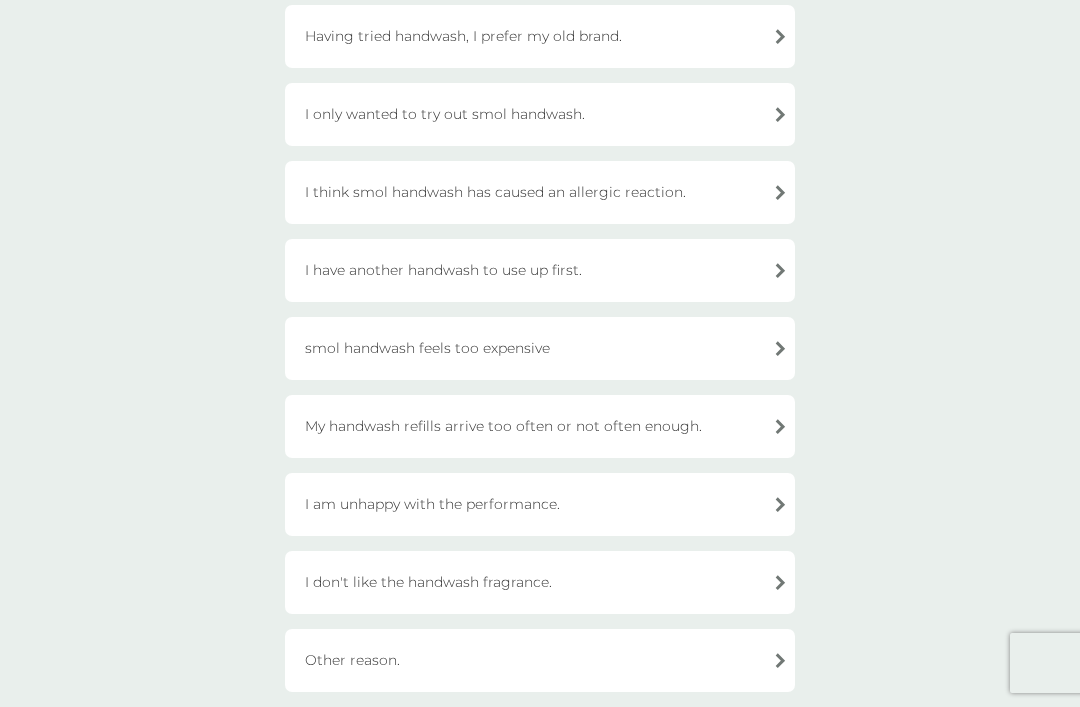 scroll, scrollTop: 234, scrollLeft: 0, axis: vertical 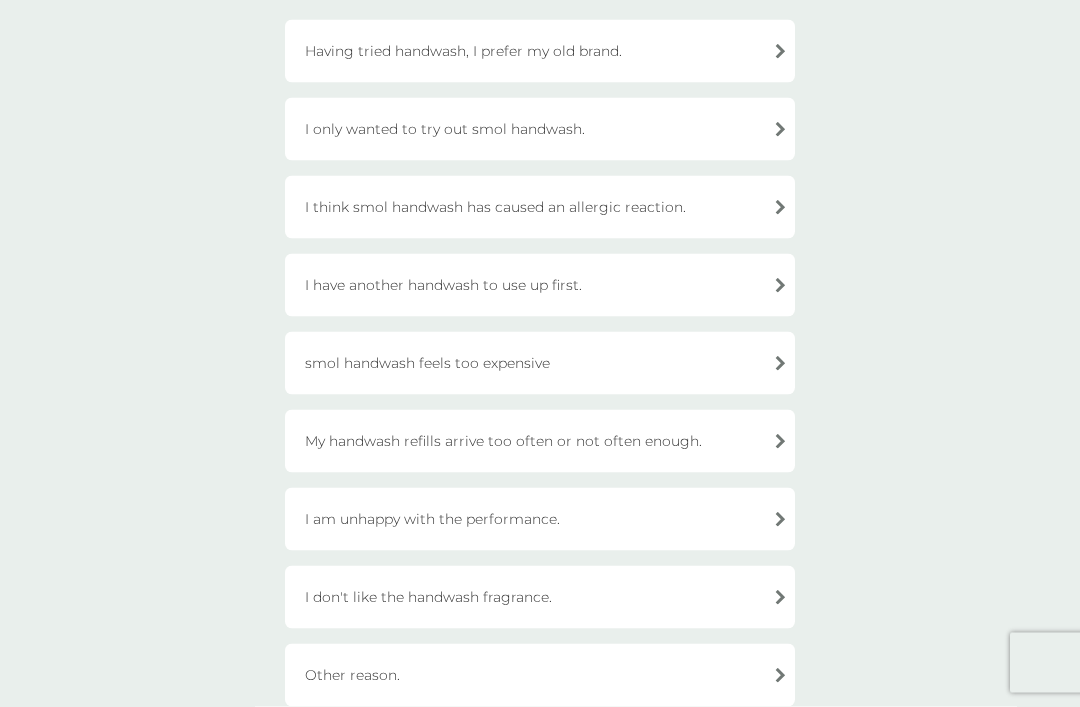 click on "I have another handwash to use up first." at bounding box center (540, 285) 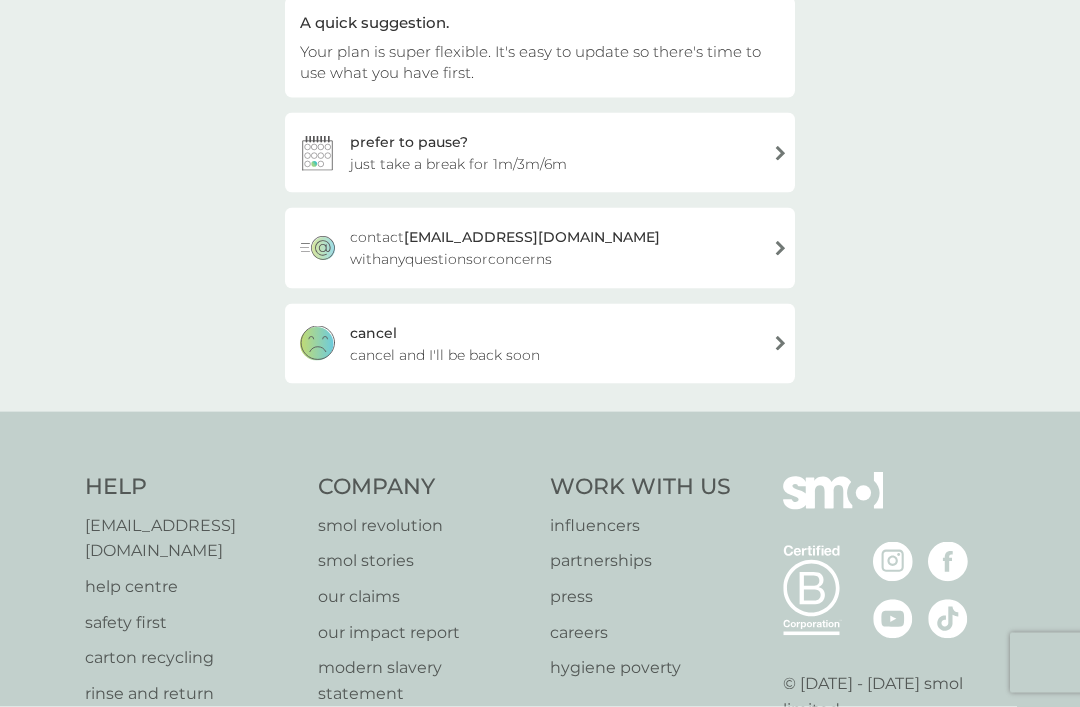 scroll, scrollTop: 218, scrollLeft: 0, axis: vertical 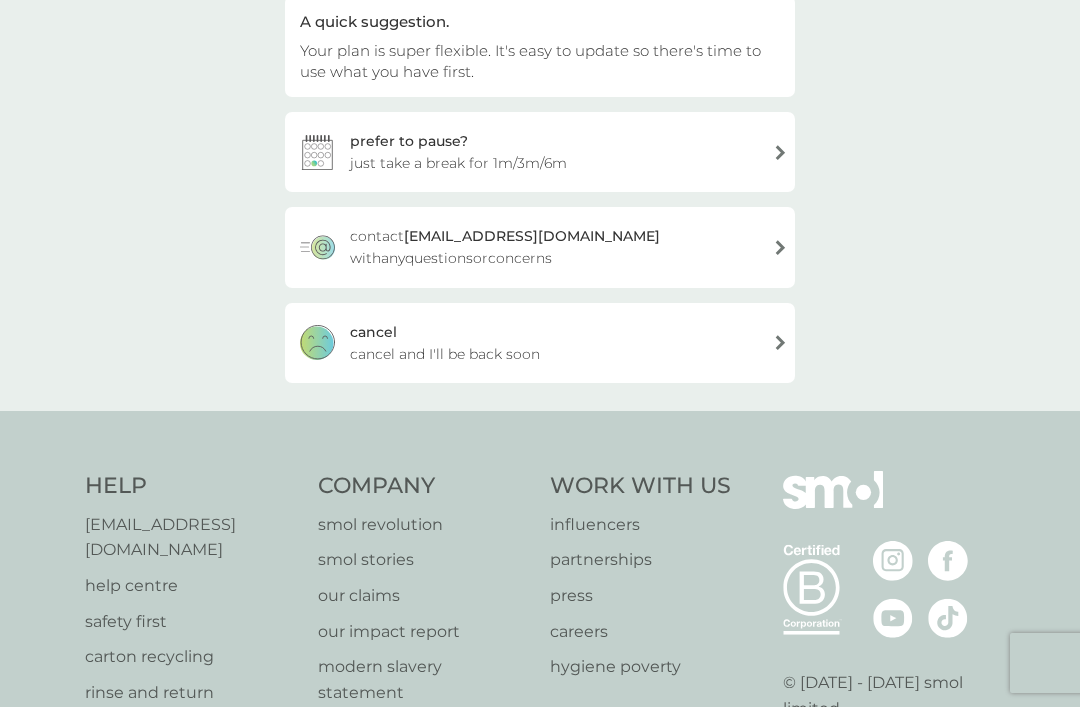 click on "cancel and I'll be back soon" at bounding box center (445, 354) 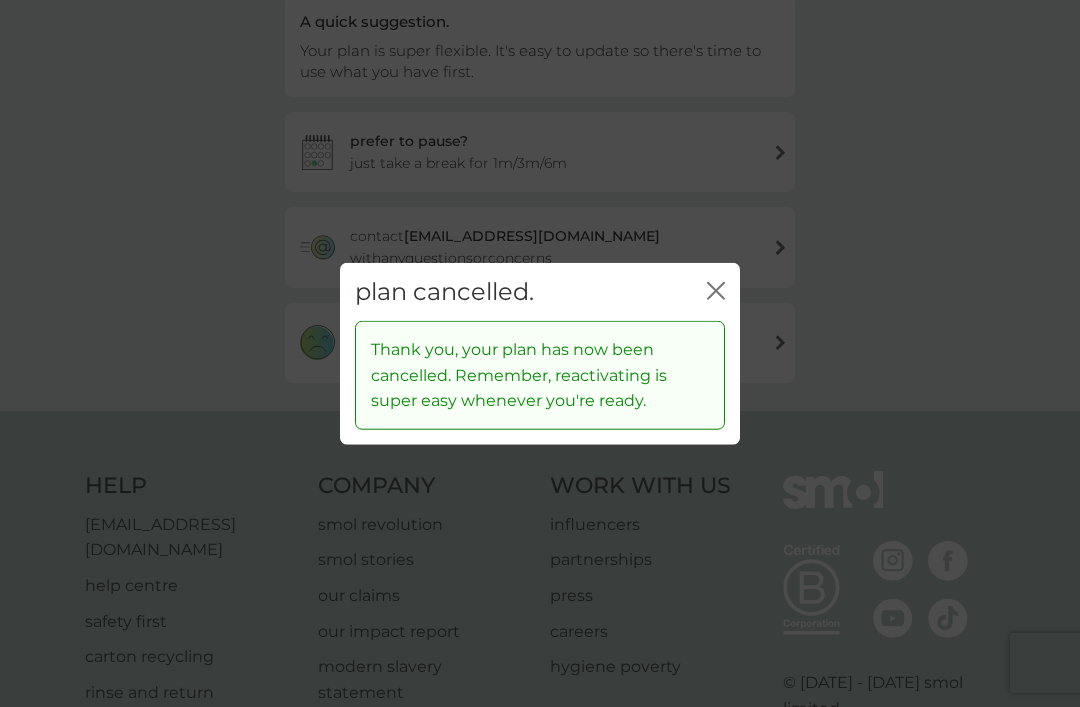 click on "close" 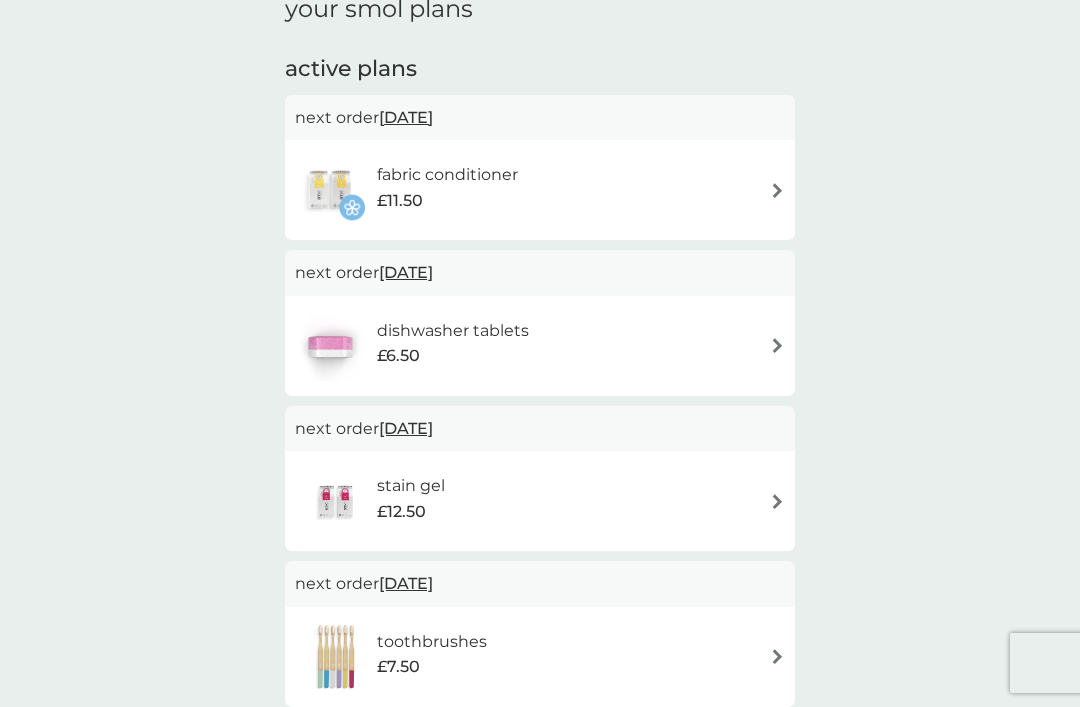 scroll, scrollTop: 95, scrollLeft: 0, axis: vertical 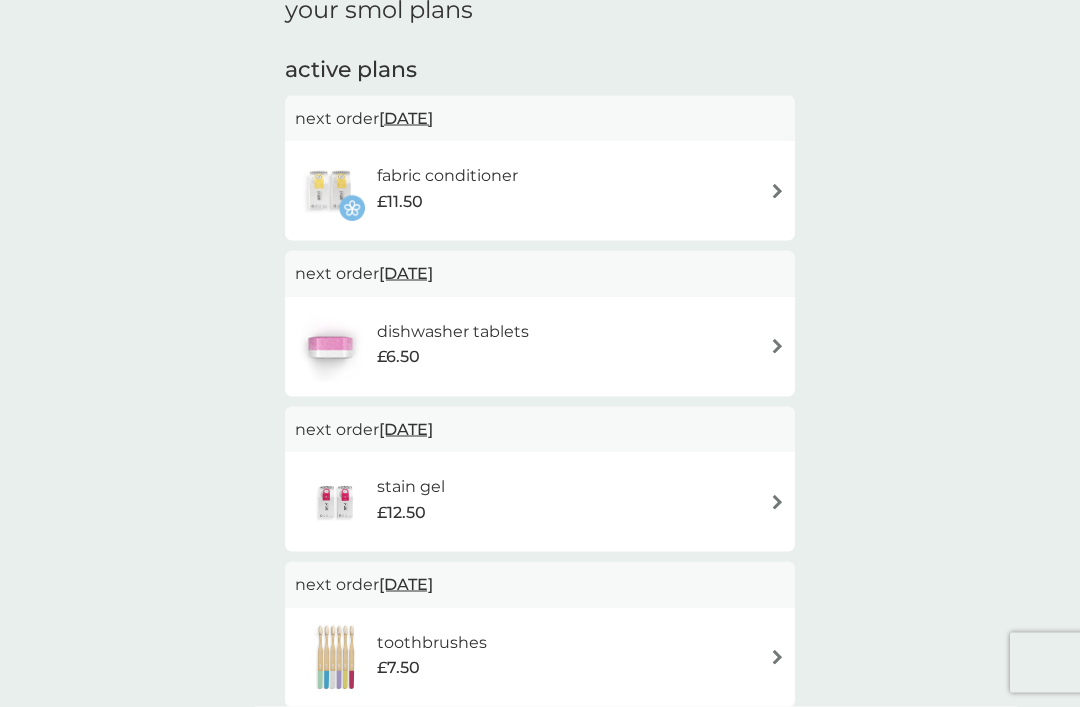 click on "fabric conditioner £11.50" at bounding box center (540, 191) 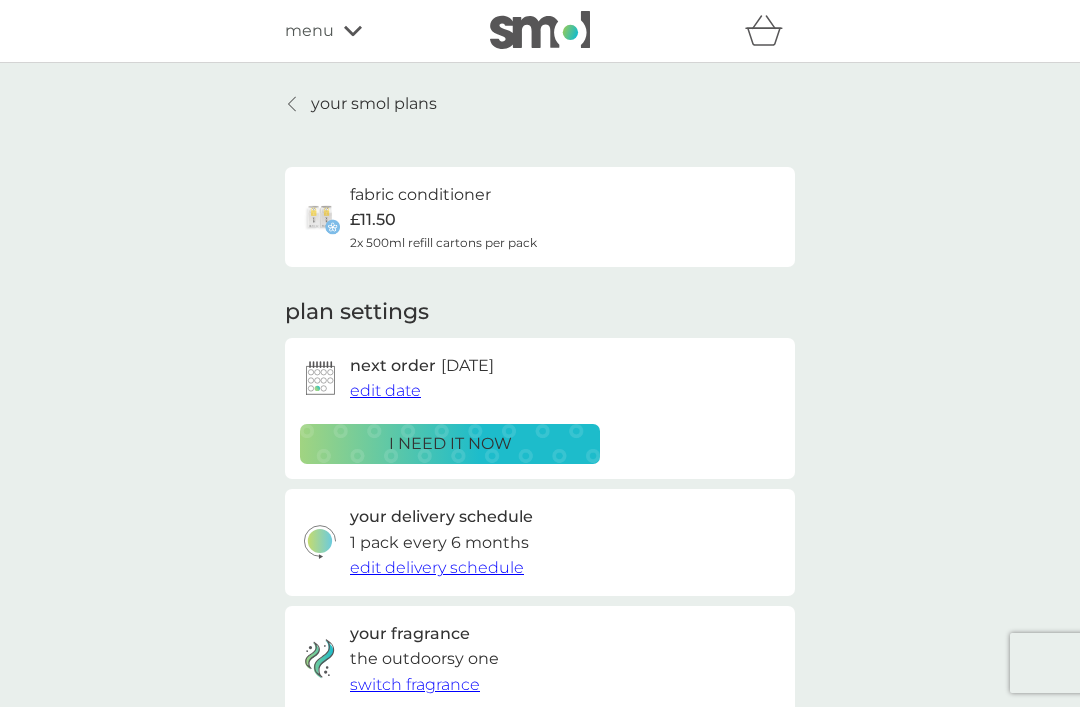 click on "i need it now" at bounding box center [450, 444] 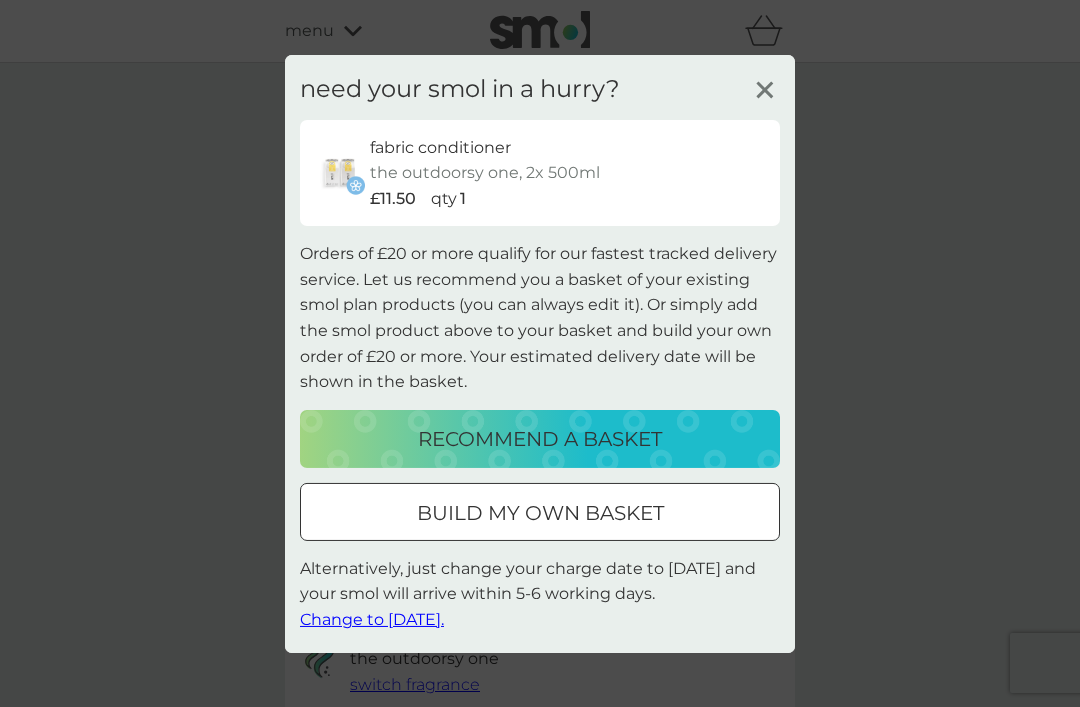 click on "fabric conditioner the outdoorsy one, 2x 500ml £11.50 qty 1" at bounding box center [540, 172] 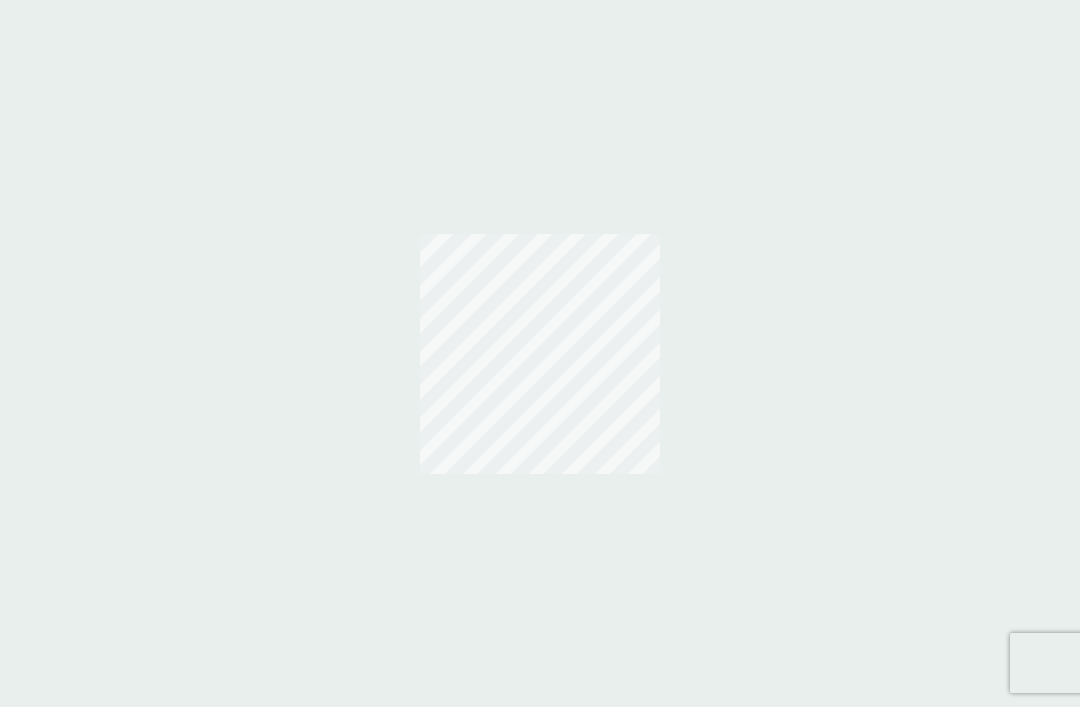 scroll, scrollTop: 0, scrollLeft: 0, axis: both 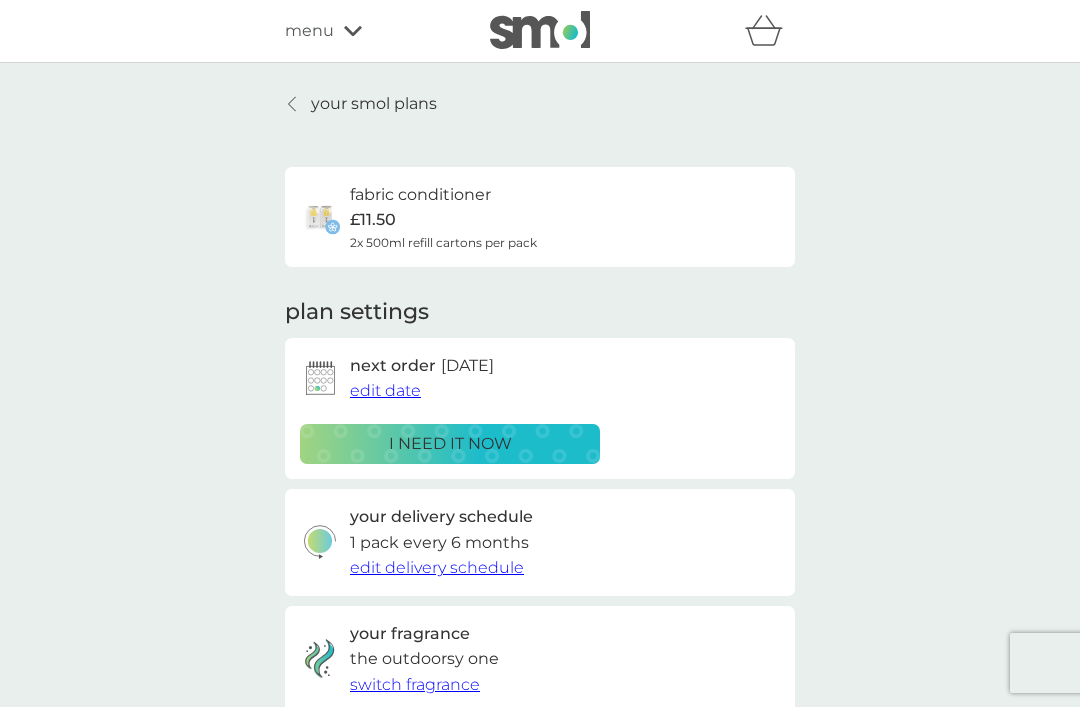 click on "edit date" at bounding box center (385, 390) 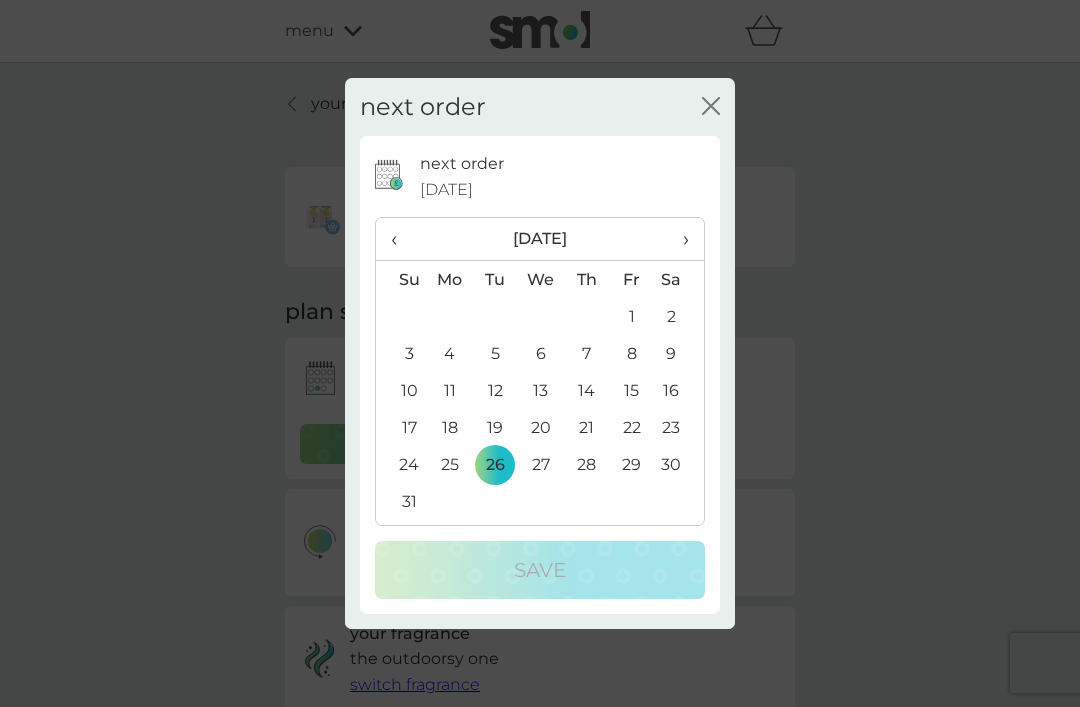click on "‹" at bounding box center [401, 239] 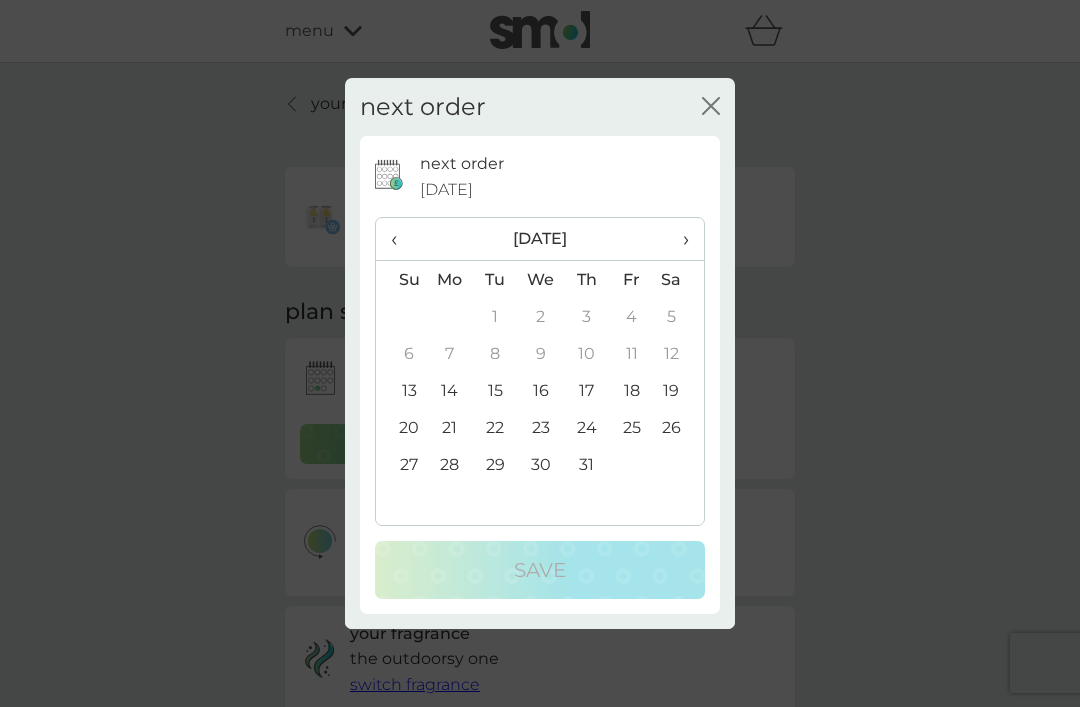 click on "13" at bounding box center (401, 390) 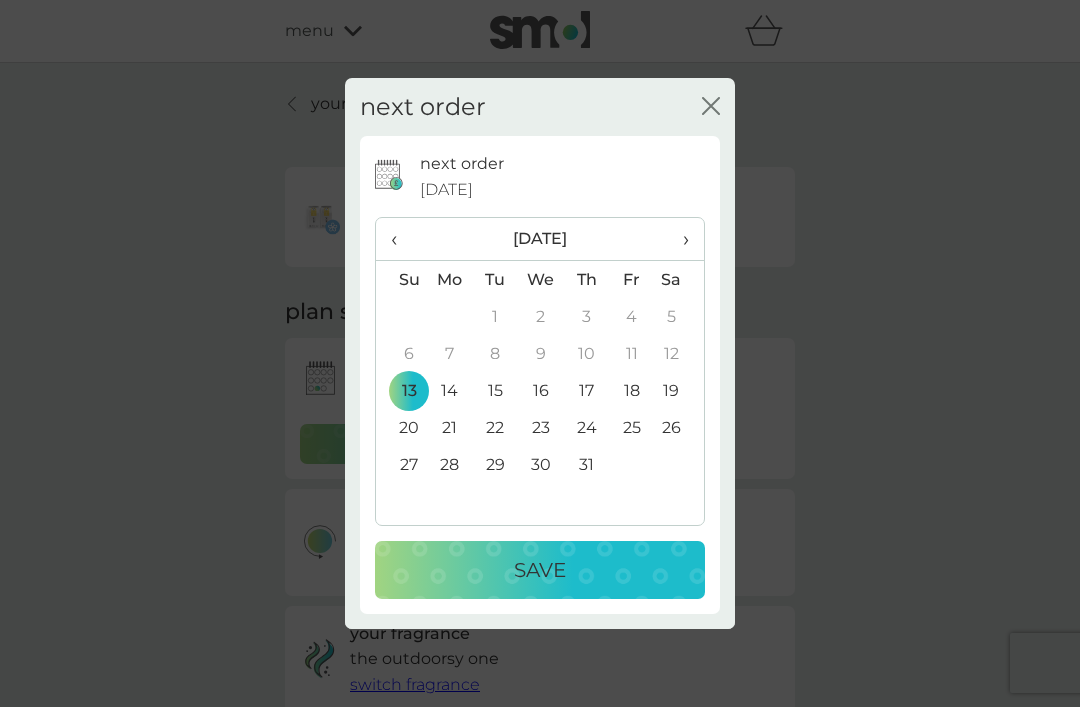 click on "Save" at bounding box center [540, 570] 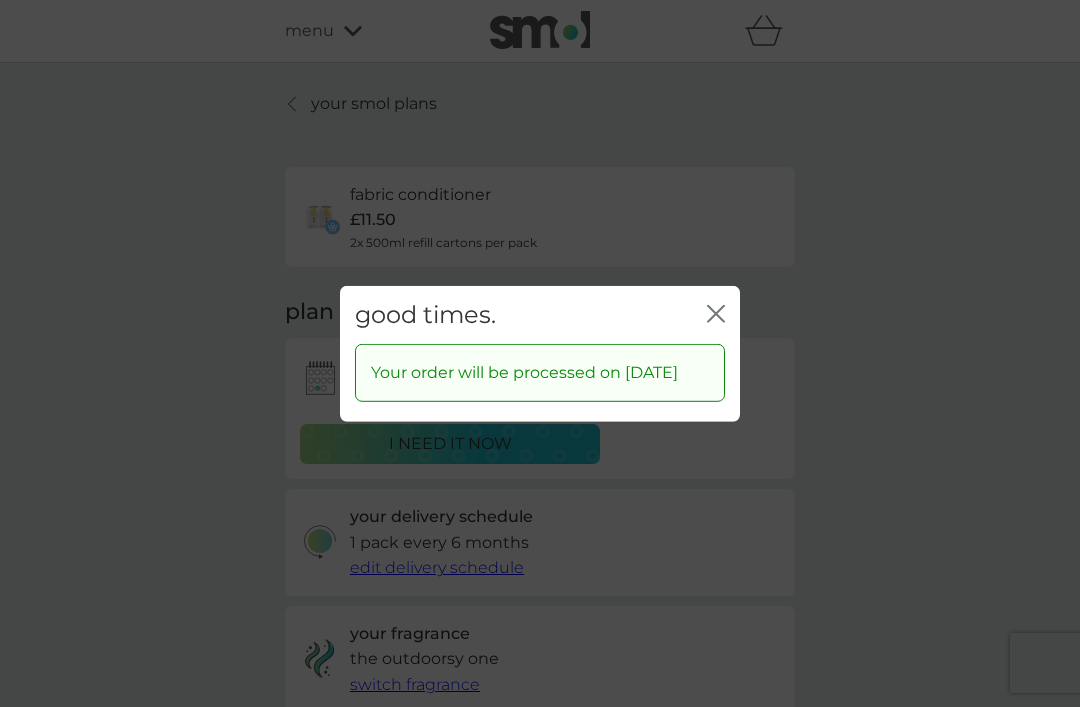 click on "close" 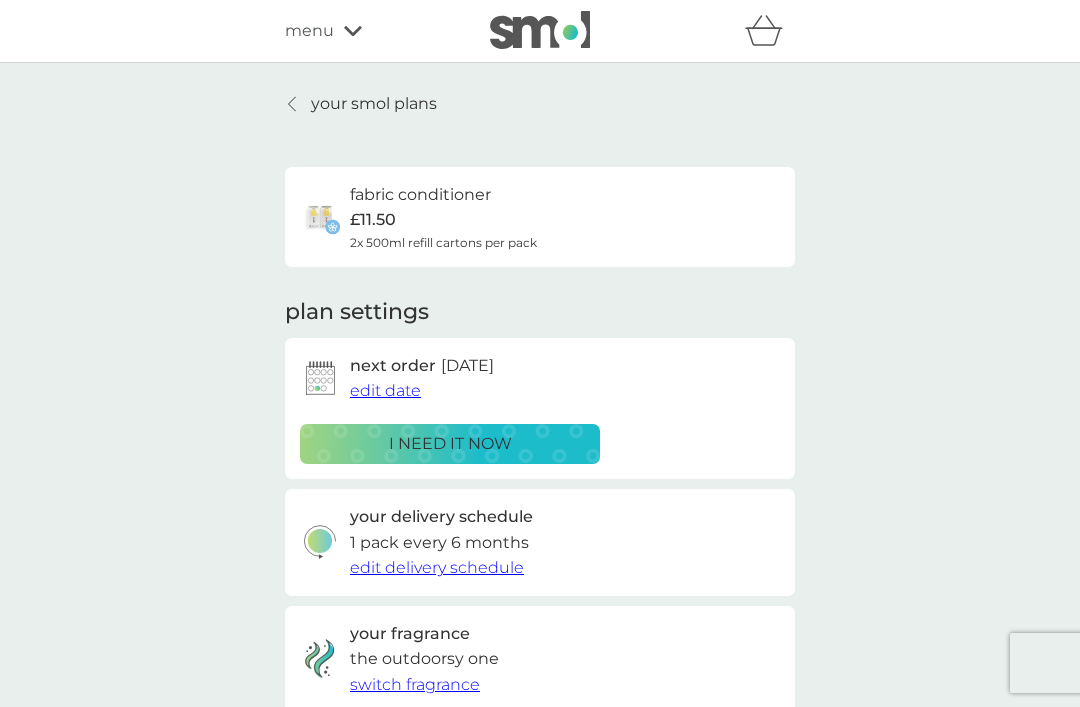 click on "your smol plans" at bounding box center [374, 104] 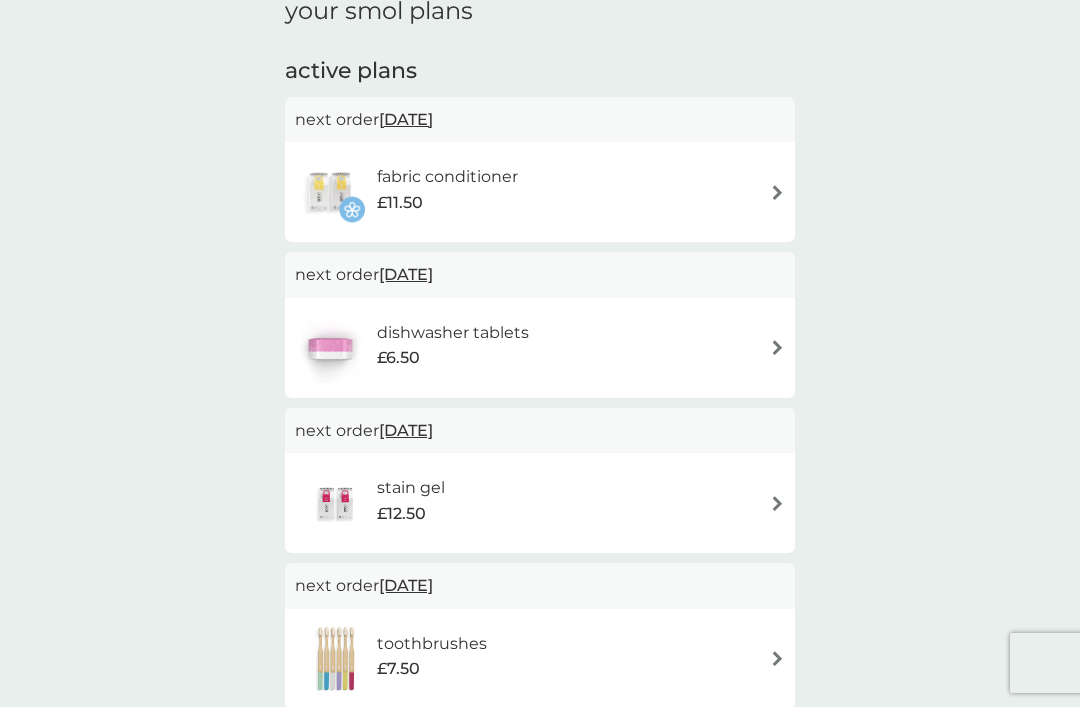 scroll, scrollTop: 0, scrollLeft: 0, axis: both 